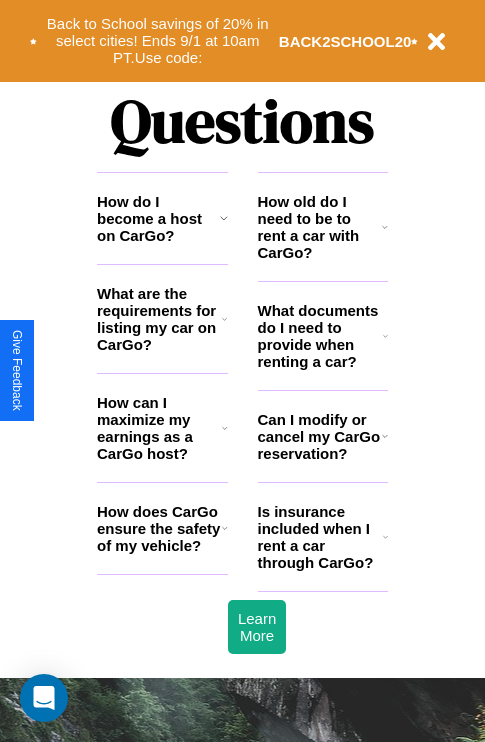 scroll, scrollTop: 2423, scrollLeft: 0, axis: vertical 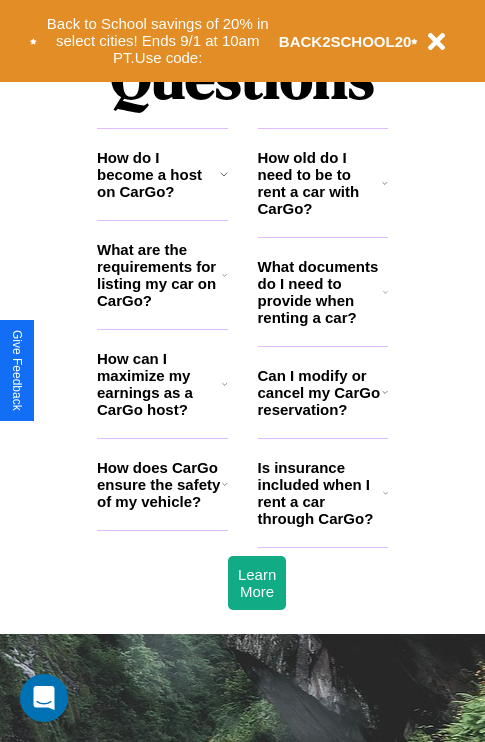 click on "Can I modify or cancel my CarGo reservation?" at bounding box center (320, 392) 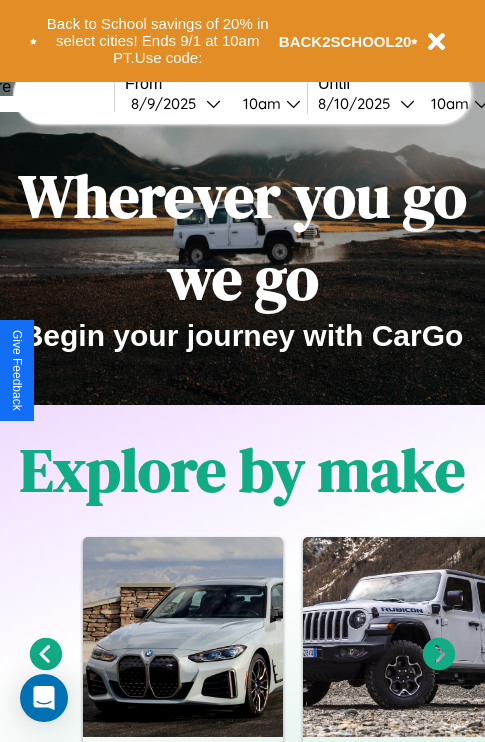 scroll, scrollTop: 0, scrollLeft: 0, axis: both 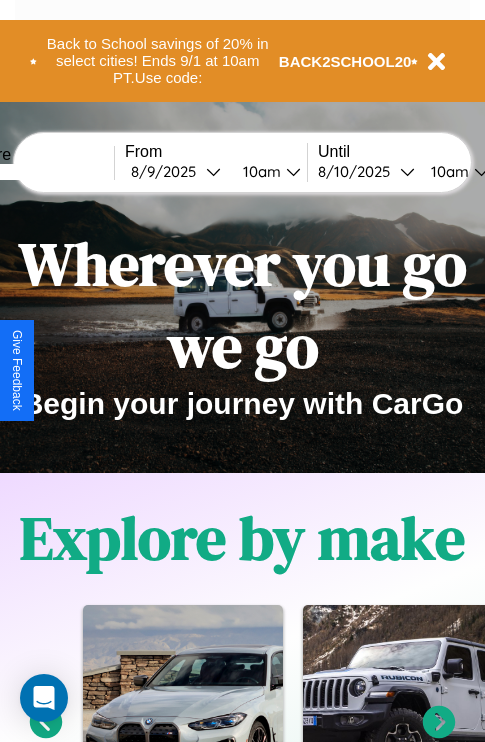 click at bounding box center (39, 172) 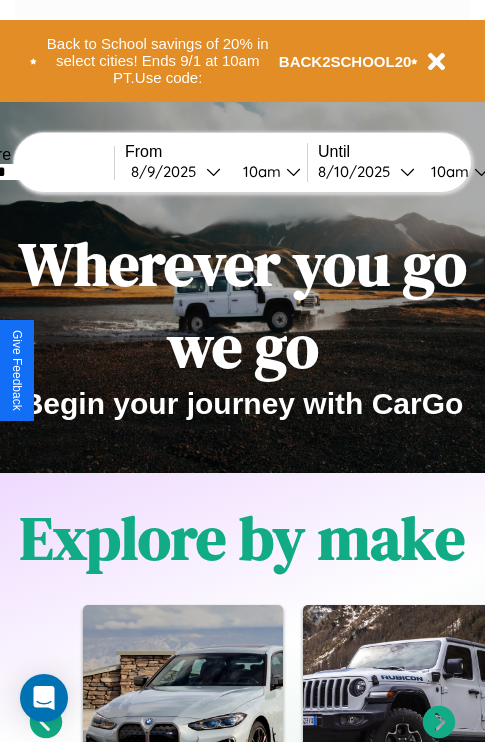 type on "*******" 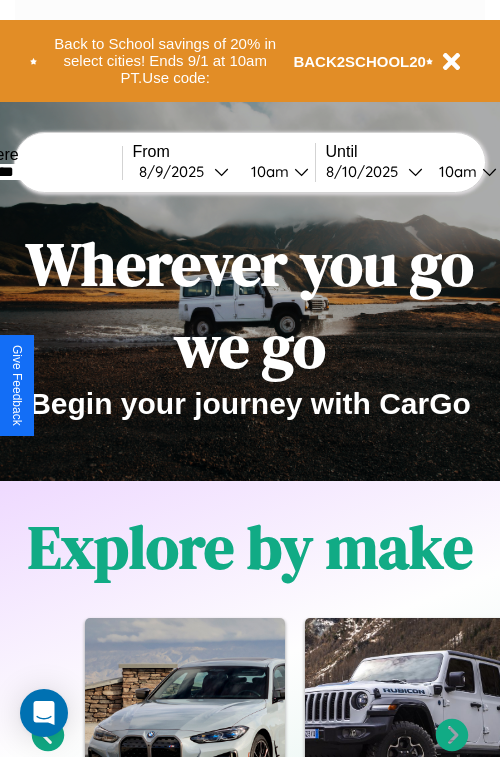select on "*" 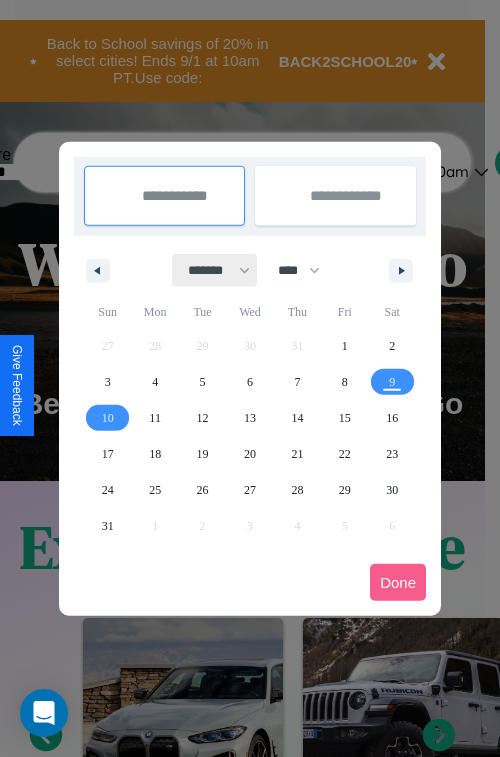 click on "******* ******** ***** ***** *** **** **** ****** ********* ******* ******** ********" at bounding box center [215, 270] 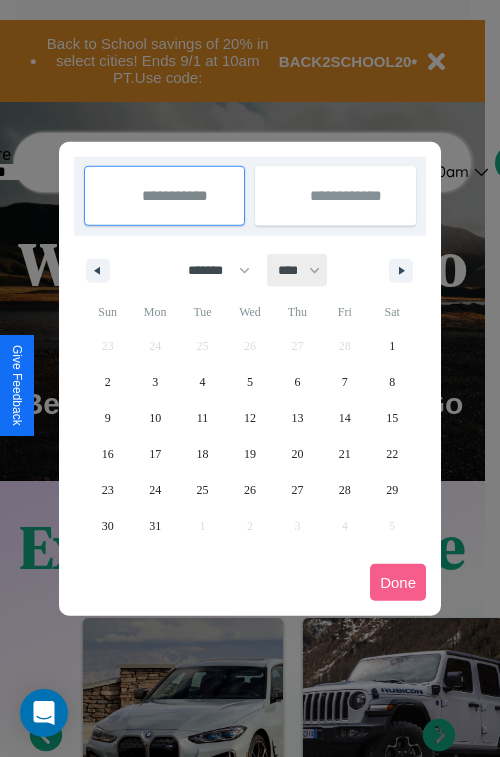 click on "**** **** **** **** **** **** **** **** **** **** **** **** **** **** **** **** **** **** **** **** **** **** **** **** **** **** **** **** **** **** **** **** **** **** **** **** **** **** **** **** **** **** **** **** **** **** **** **** **** **** **** **** **** **** **** **** **** **** **** **** **** **** **** **** **** **** **** **** **** **** **** **** **** **** **** **** **** **** **** **** **** **** **** **** **** **** **** **** **** **** **** **** **** **** **** **** **** **** **** **** **** **** **** **** **** **** **** **** **** **** **** **** **** **** **** **** **** **** **** **** ****" at bounding box center [298, 270] 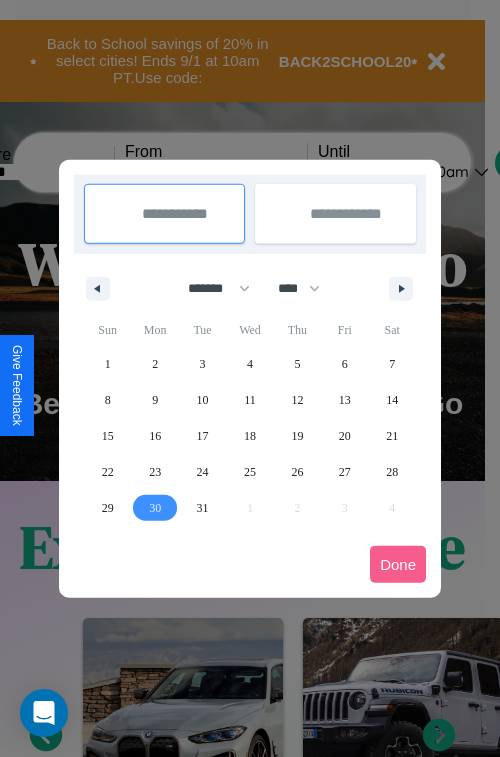 click on "30" at bounding box center (155, 508) 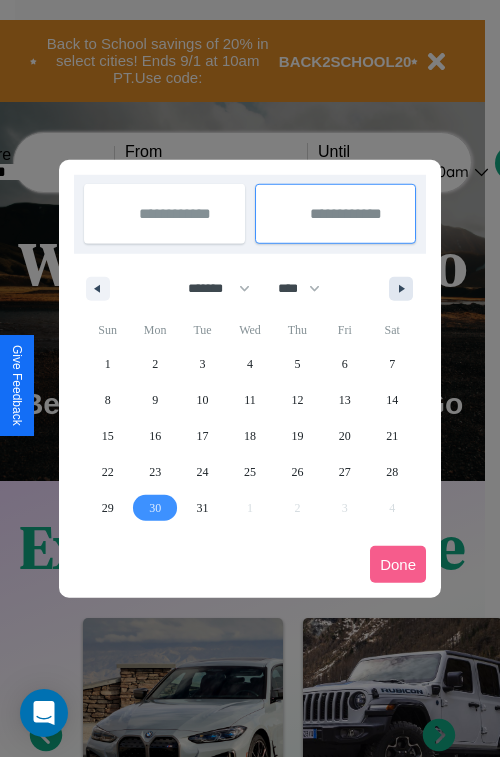 click at bounding box center [405, 289] 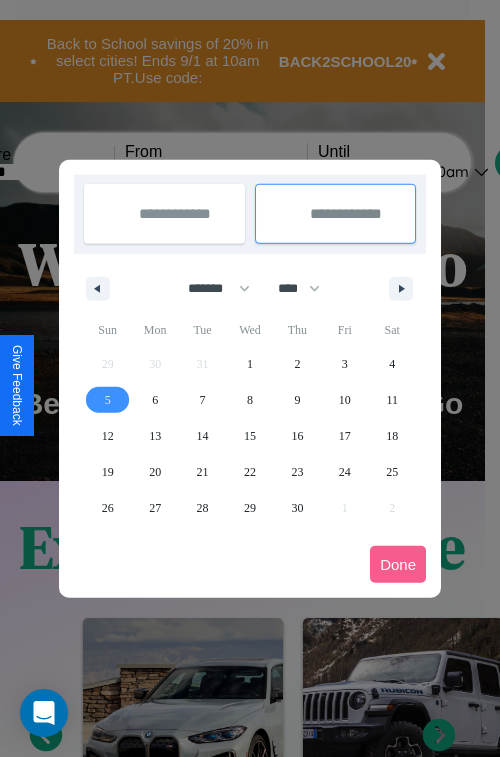 click on "5" at bounding box center (108, 400) 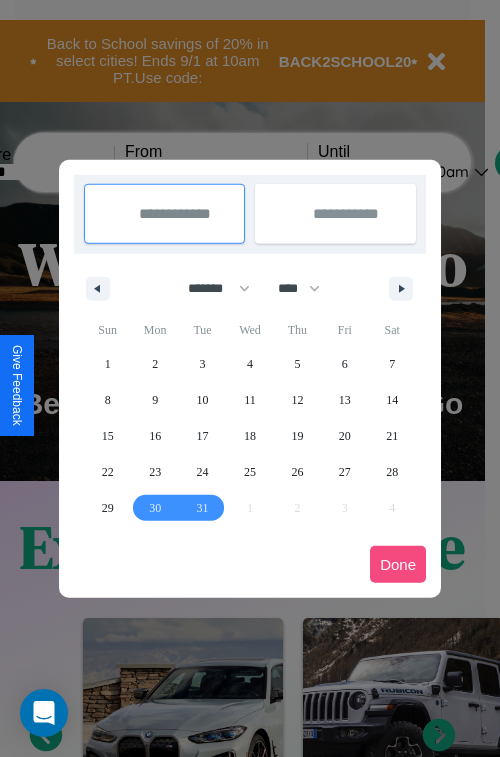 click on "Done" at bounding box center [398, 564] 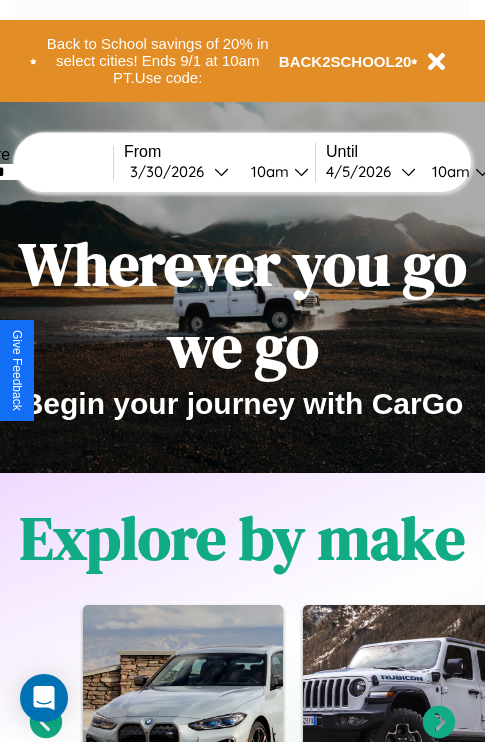 scroll, scrollTop: 0, scrollLeft: 72, axis: horizontal 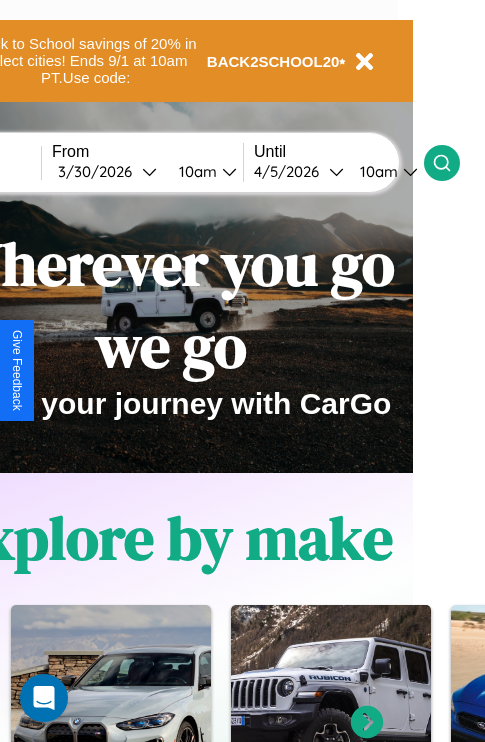 click 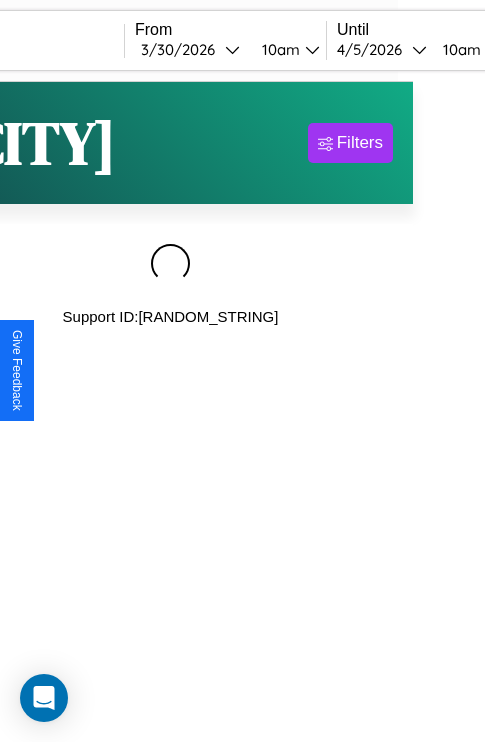 scroll, scrollTop: 0, scrollLeft: 0, axis: both 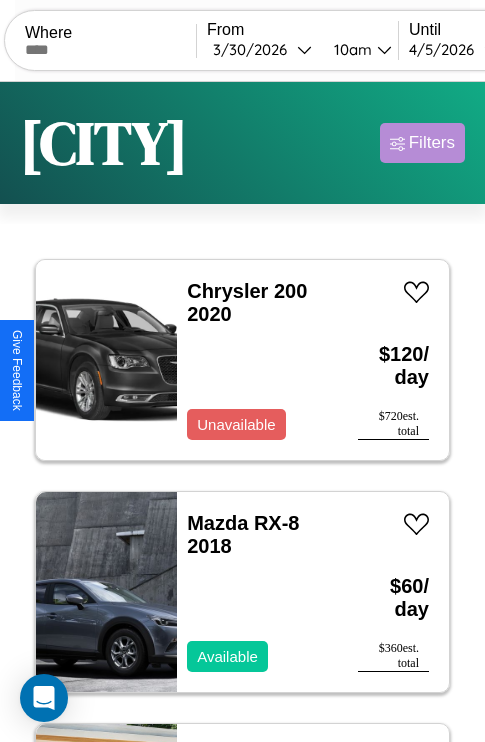 click on "Filters" at bounding box center (432, 143) 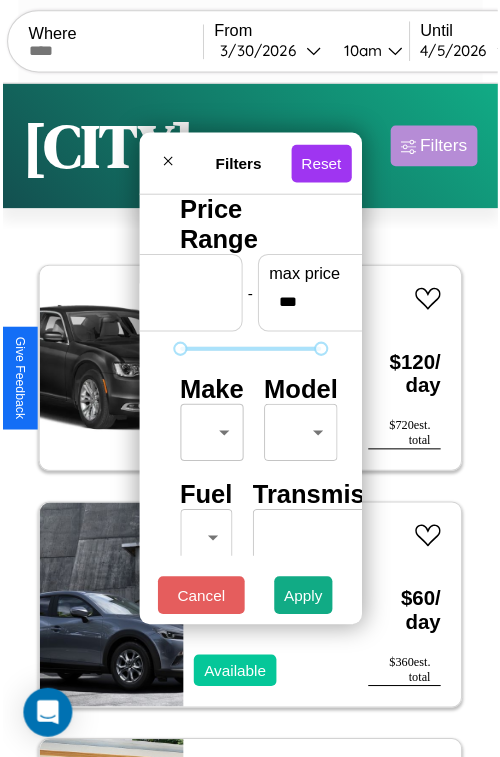 scroll, scrollTop: 59, scrollLeft: 0, axis: vertical 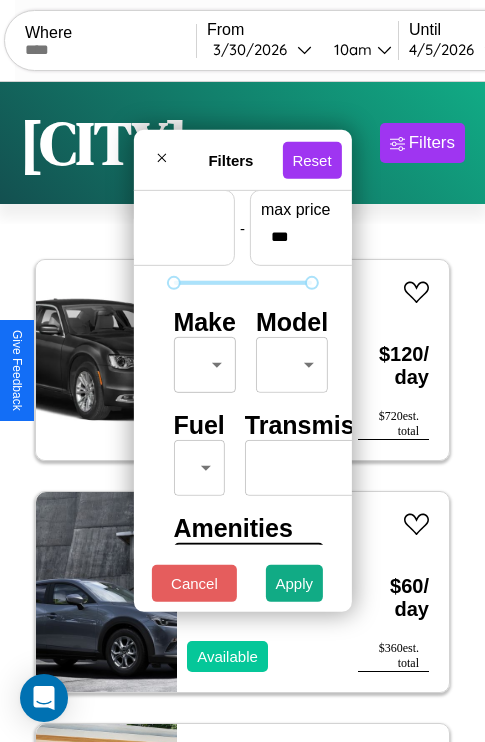 click on "CarGo Where From [DATE] [TIME] Until [DATE] [TIME] Become a Host Login Sign Up [CITY] Filters 49  cars in this area These cars can be picked up in this city. Chrysler   200   2020 Unavailable $ 120  / day $ 720  est. total Mazda   RX-8   2018 Available $ 60  / day $ 360  est. total Lincoln   Corsair   2023 Available $ 190  / day $ 1140  est. total Alfa Romeo   GTV6   2018 Available $ 110  / day $ 660  est. total Volkswagen   ID.4   2017 Available $ 60  / day $ 360  est. total Lamborghini   147   2017 Available $ 160  / day $ 960  est. total Mercedes   R-Class   2022 Available $ 90  / day $ 540  est. total Hyundai   Scoupe   2019 Unavailable $ 150  / day $ 900  est. total Subaru   Justy   2018 Available $ 90  / day $ 540  est. total Ford   Mustang   2024 Available $ 90  / day $ 540  est. total Infiniti   QX70   2023 Available $ 40  / day $ 240  est. total Acura   ZDX   2023 Available $ 170  / day $ 1020  est. total Aston Martin   V8 Vantage   2021 Available $ 190  / day $ 1140  est. total Mercedes" at bounding box center [242, 412] 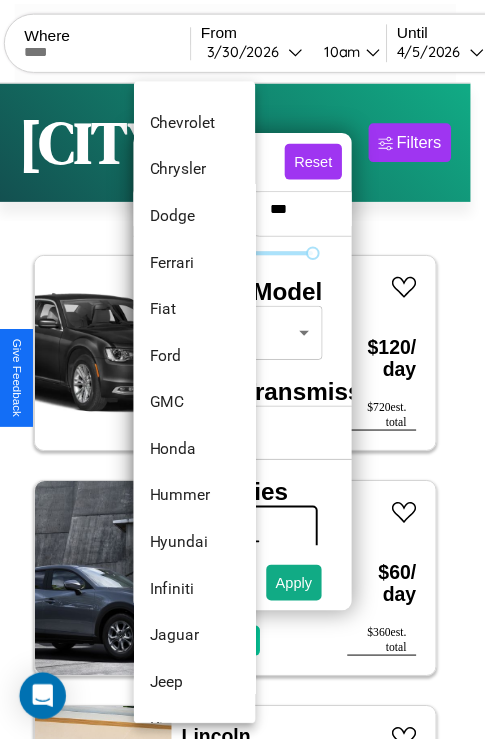 scroll, scrollTop: 422, scrollLeft: 0, axis: vertical 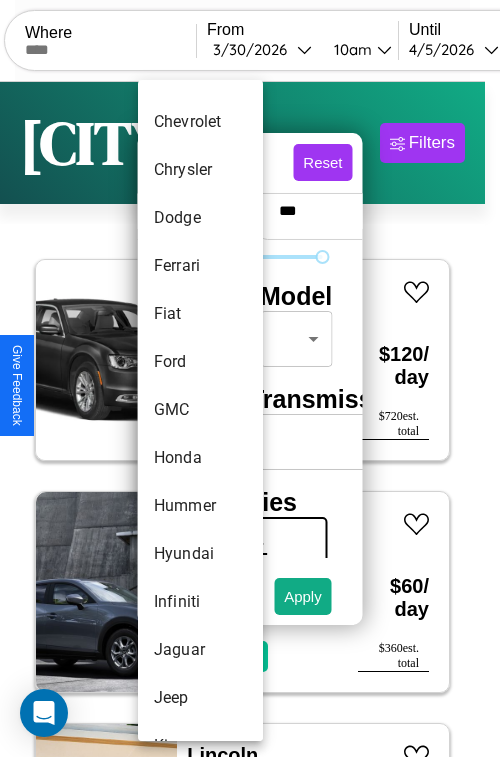 click on "GMC" at bounding box center [200, 410] 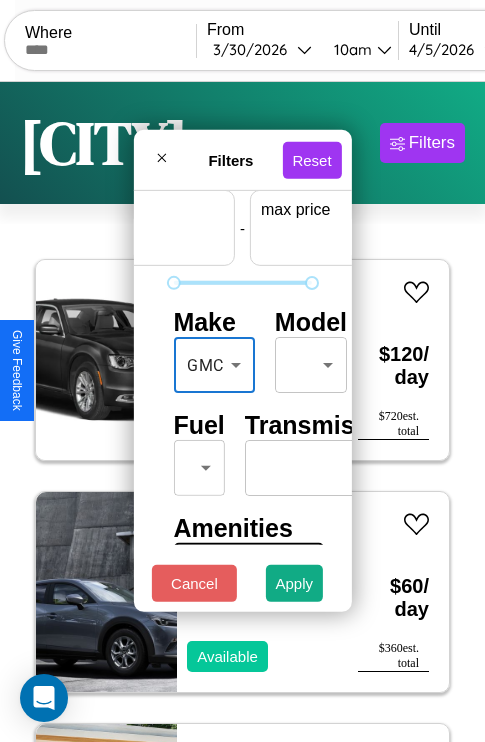 scroll, scrollTop: 59, scrollLeft: 124, axis: both 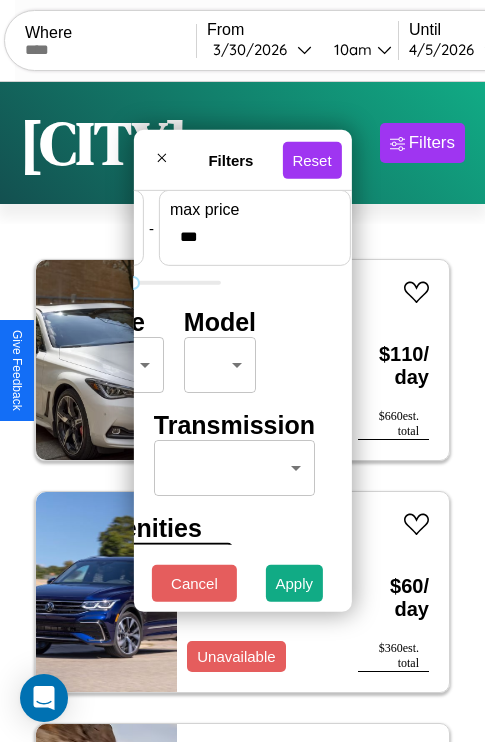 type on "***" 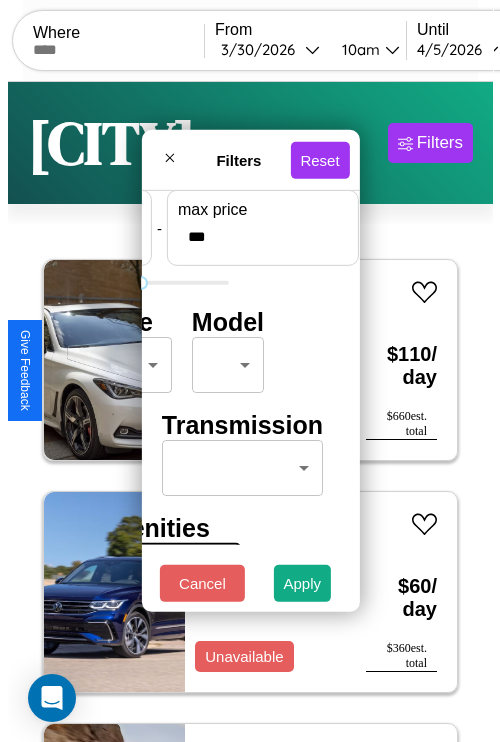 scroll, scrollTop: 59, scrollLeft: 0, axis: vertical 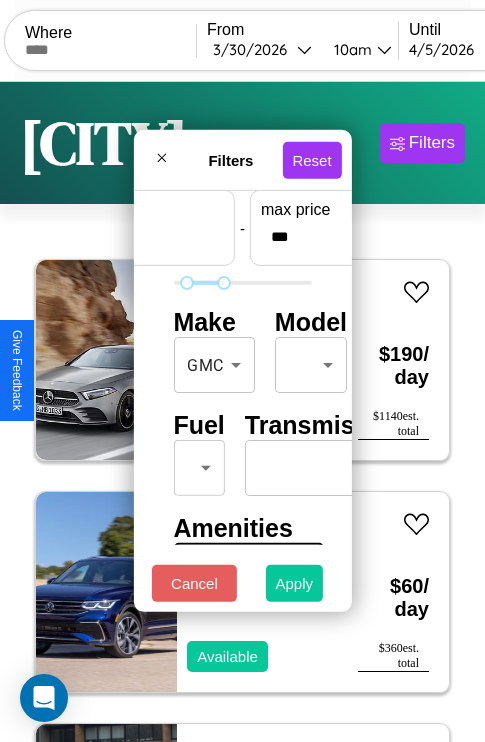 type on "**" 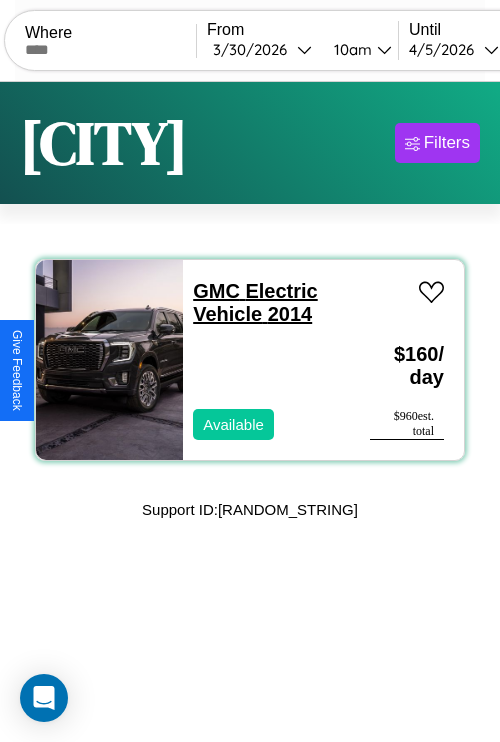 click on "GMC   Electric Vehicle   2014" at bounding box center [255, 302] 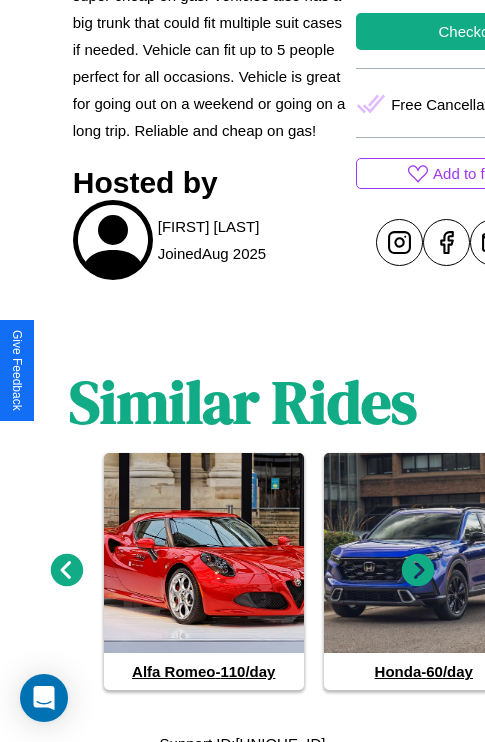 scroll, scrollTop: 895, scrollLeft: 0, axis: vertical 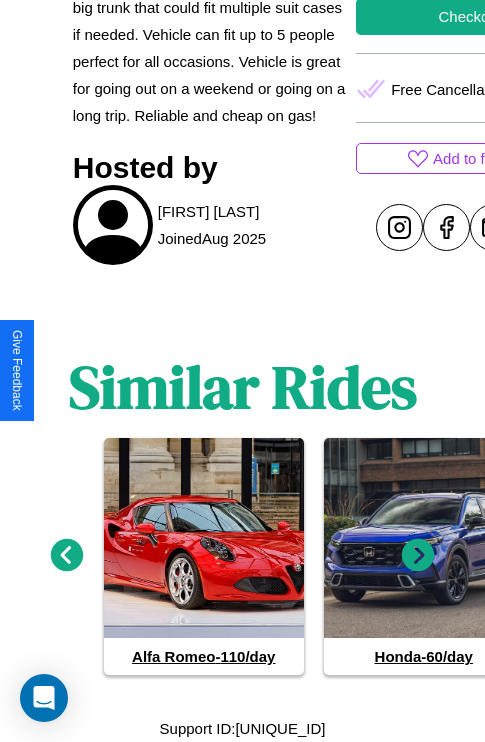 click 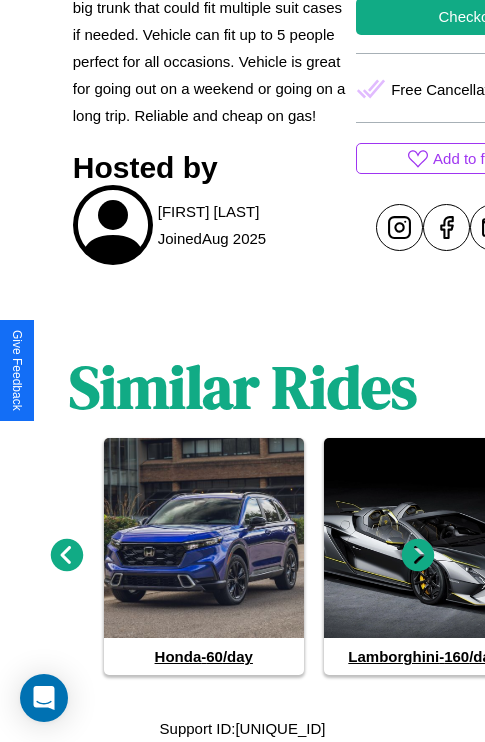click 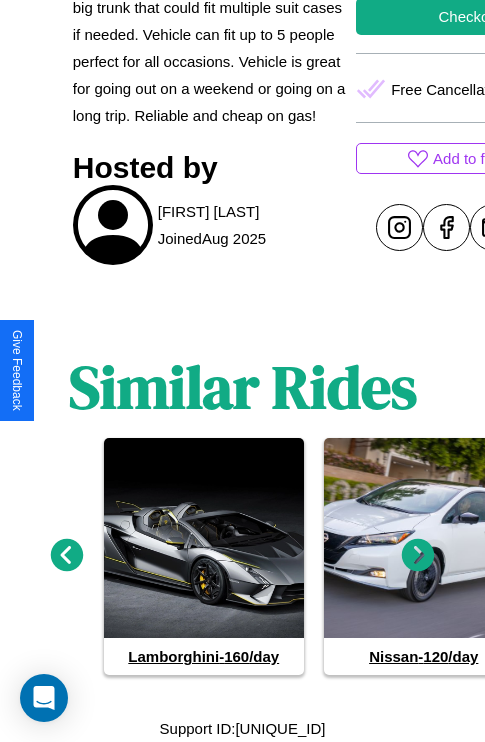 click 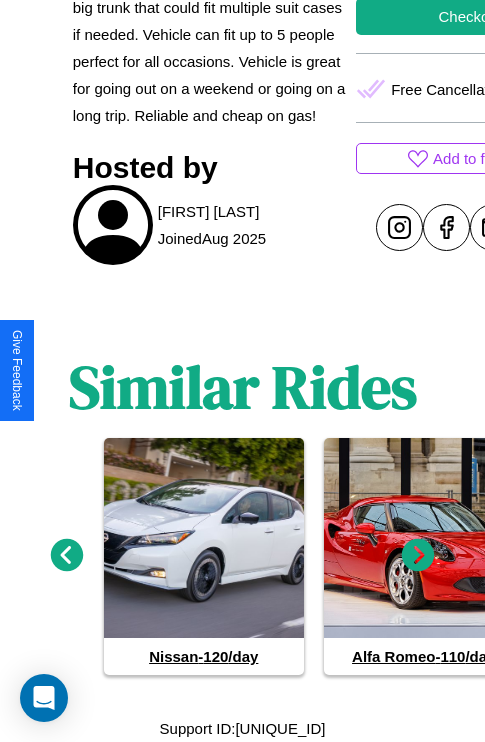 click 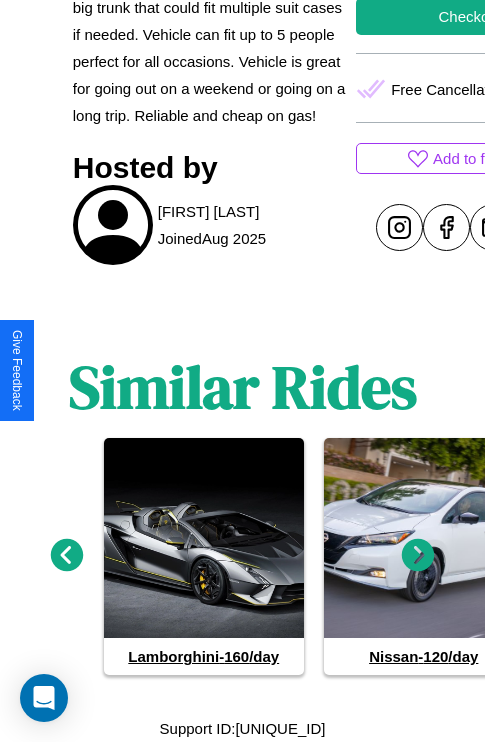 click 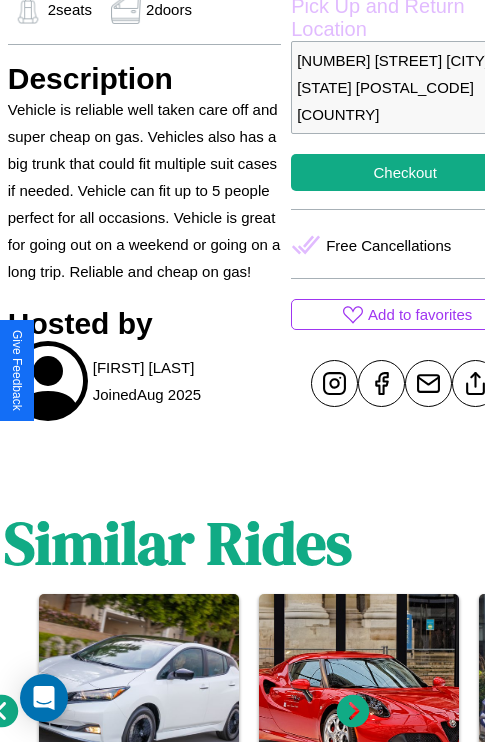 scroll, scrollTop: 709, scrollLeft: 71, axis: both 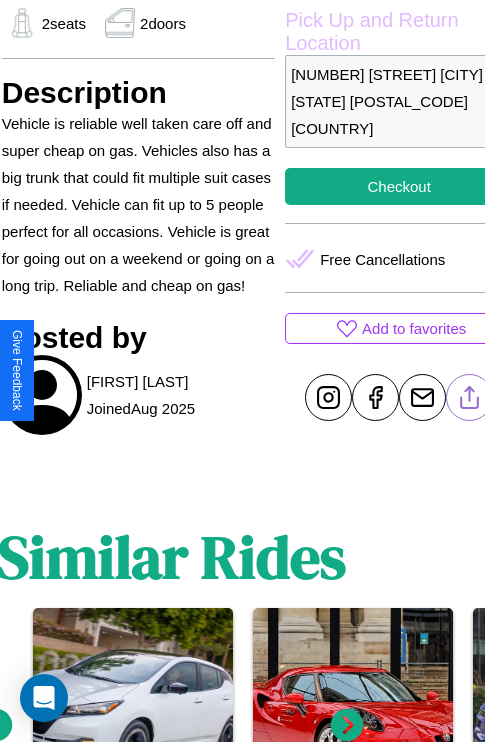 click 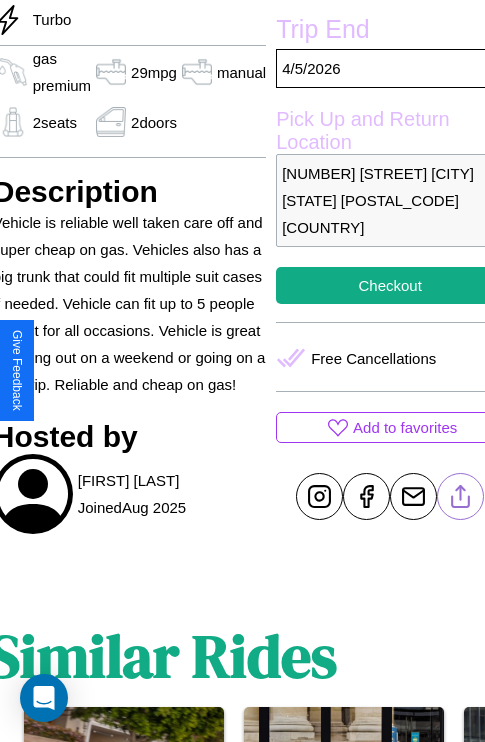 scroll, scrollTop: 498, scrollLeft: 91, axis: both 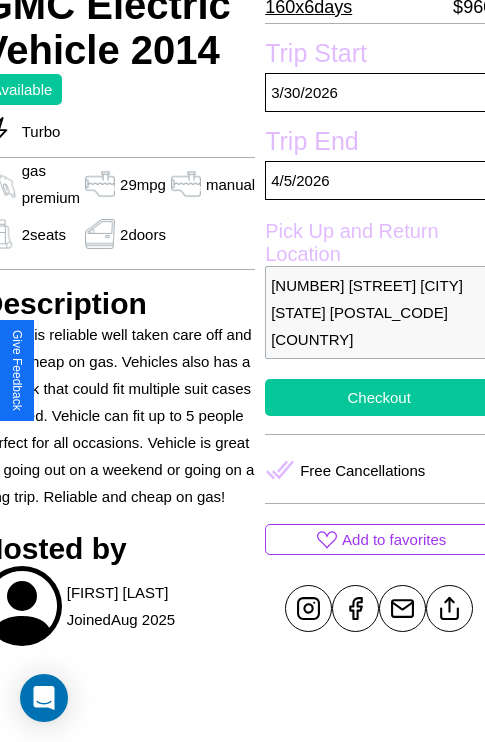 click on "Checkout" at bounding box center [379, 397] 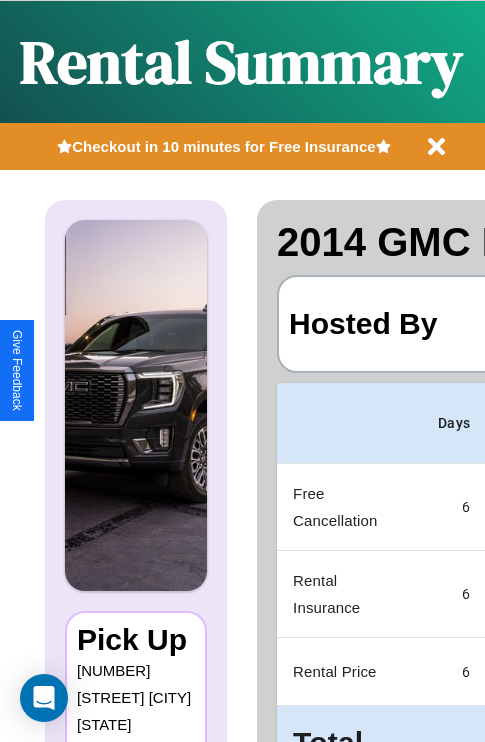 scroll, scrollTop: 0, scrollLeft: 378, axis: horizontal 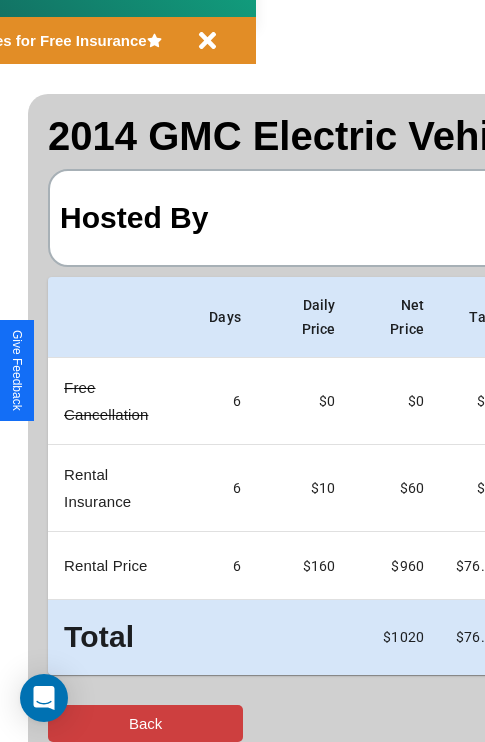 click on "Back" at bounding box center [145, 723] 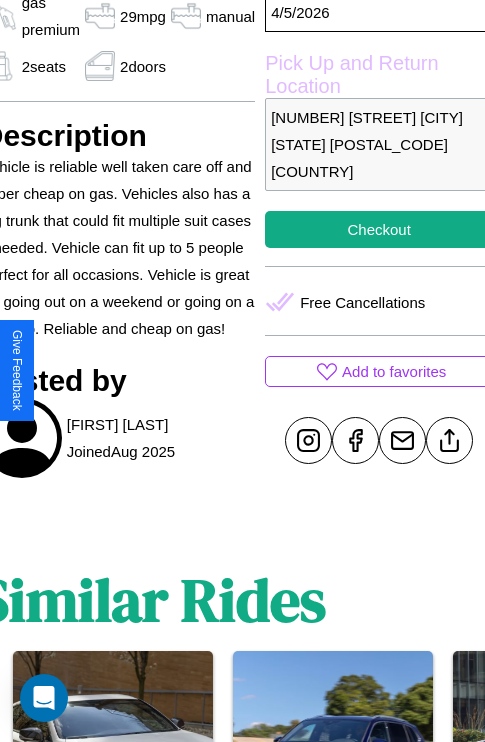 scroll, scrollTop: 709, scrollLeft: 91, axis: both 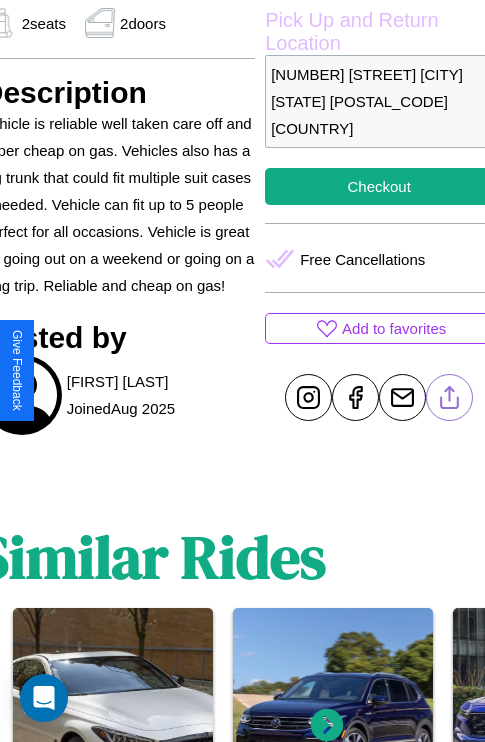 click 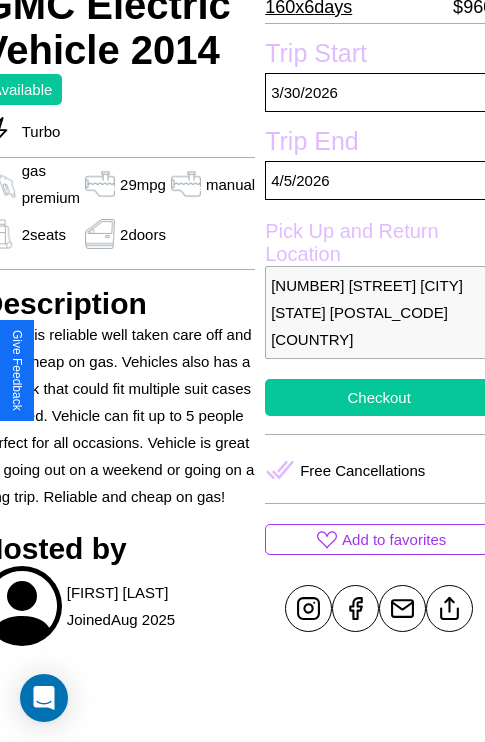 click on "Checkout" at bounding box center [379, 397] 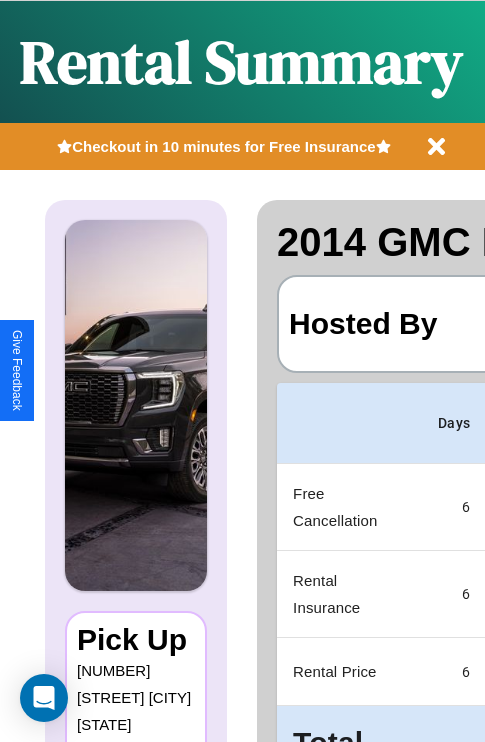 scroll, scrollTop: 0, scrollLeft: 378, axis: horizontal 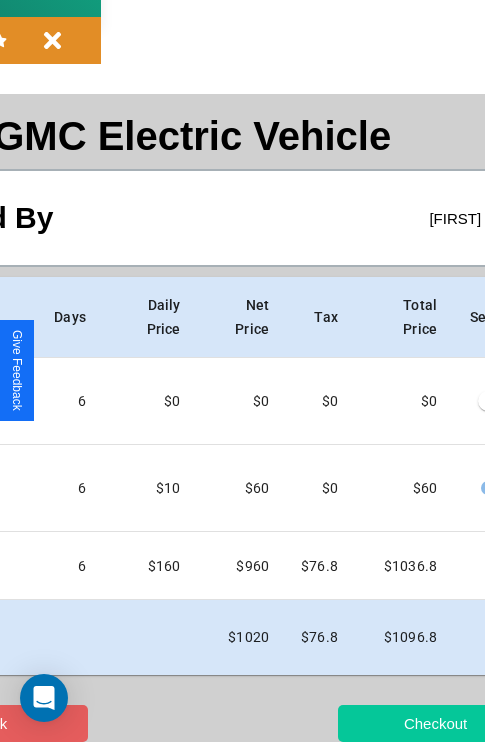 click on "Checkout" at bounding box center [435, 723] 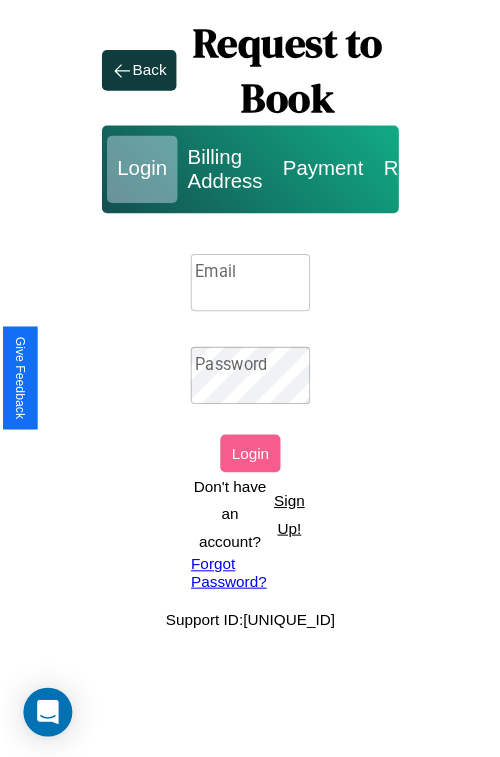 scroll, scrollTop: 0, scrollLeft: 0, axis: both 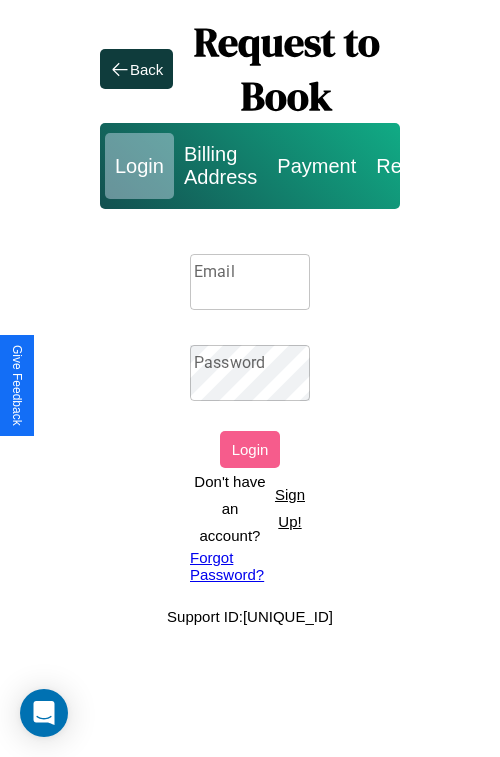 click on "Sign Up!" at bounding box center [290, 508] 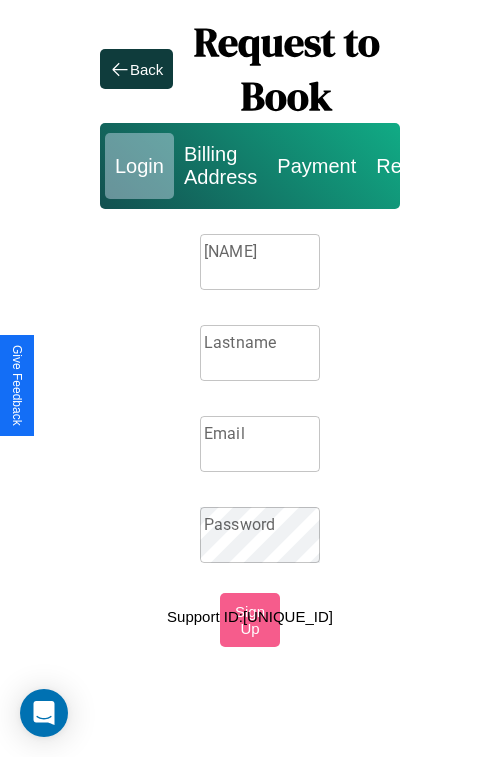 click on "Firstname" at bounding box center [260, 262] 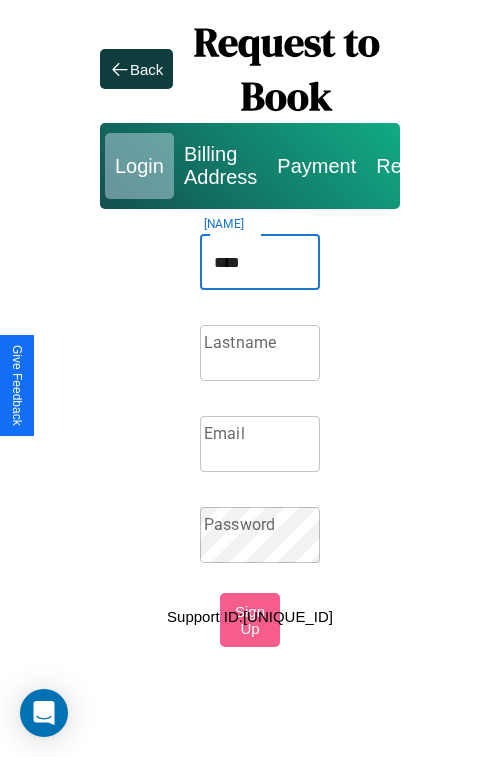 type on "****" 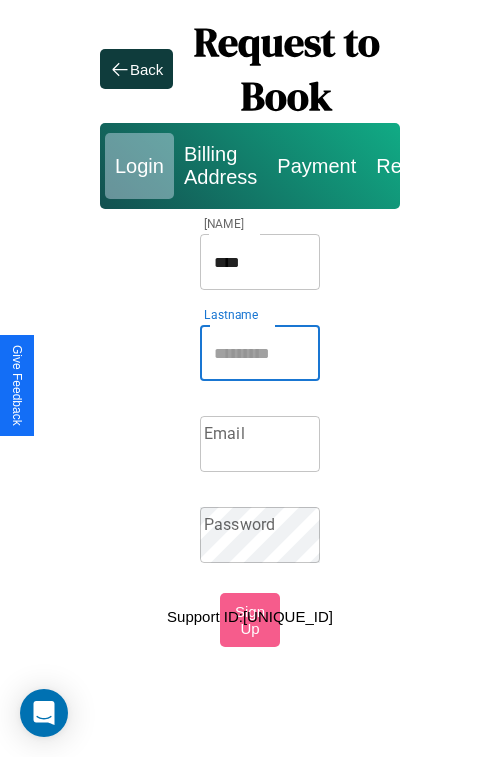 click on "Lastname" at bounding box center (260, 353) 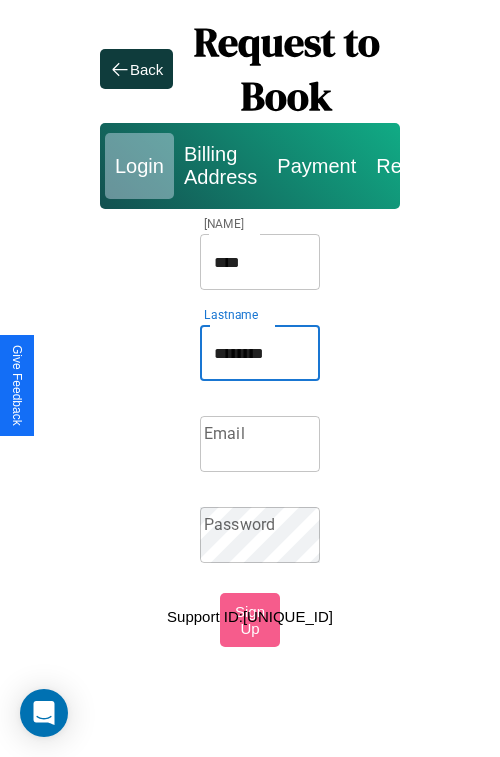 type on "********" 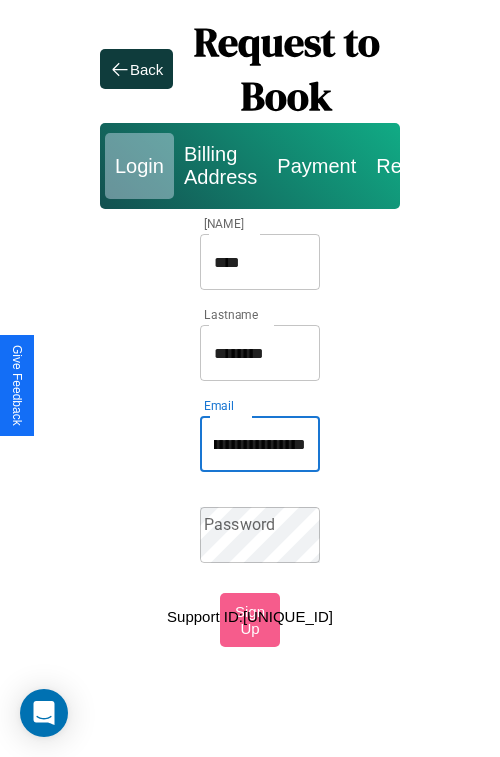 scroll, scrollTop: 0, scrollLeft: 138, axis: horizontal 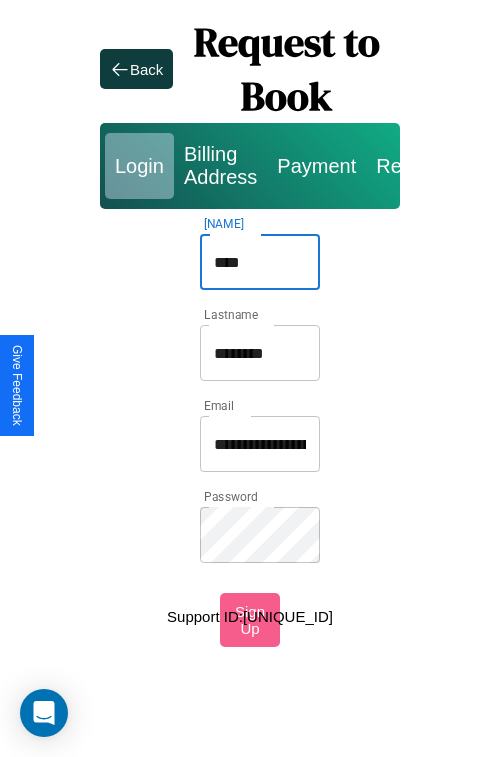 click on "****" at bounding box center (260, 262) 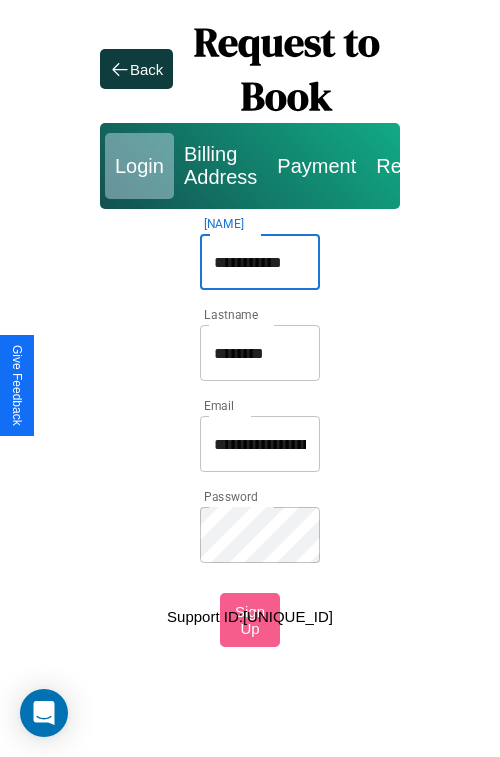 type on "**********" 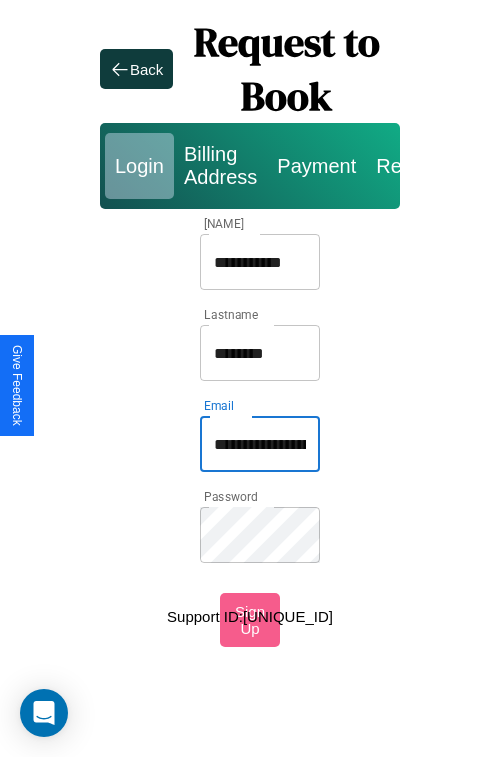 click on "**********" at bounding box center [260, 444] 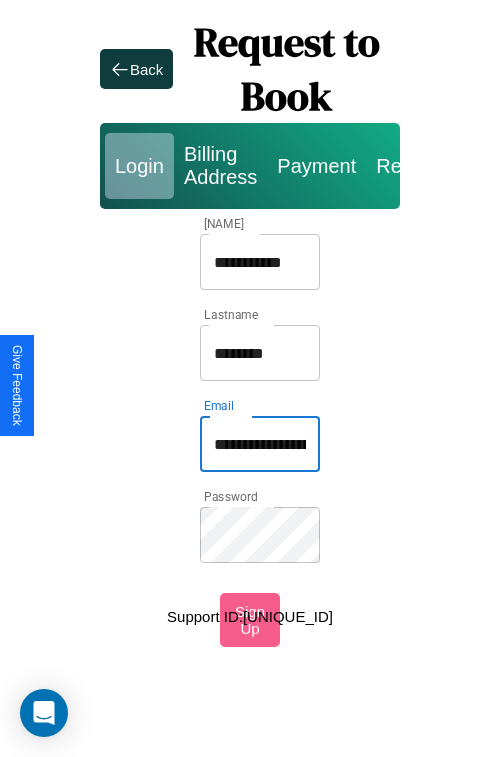 type on "**********" 